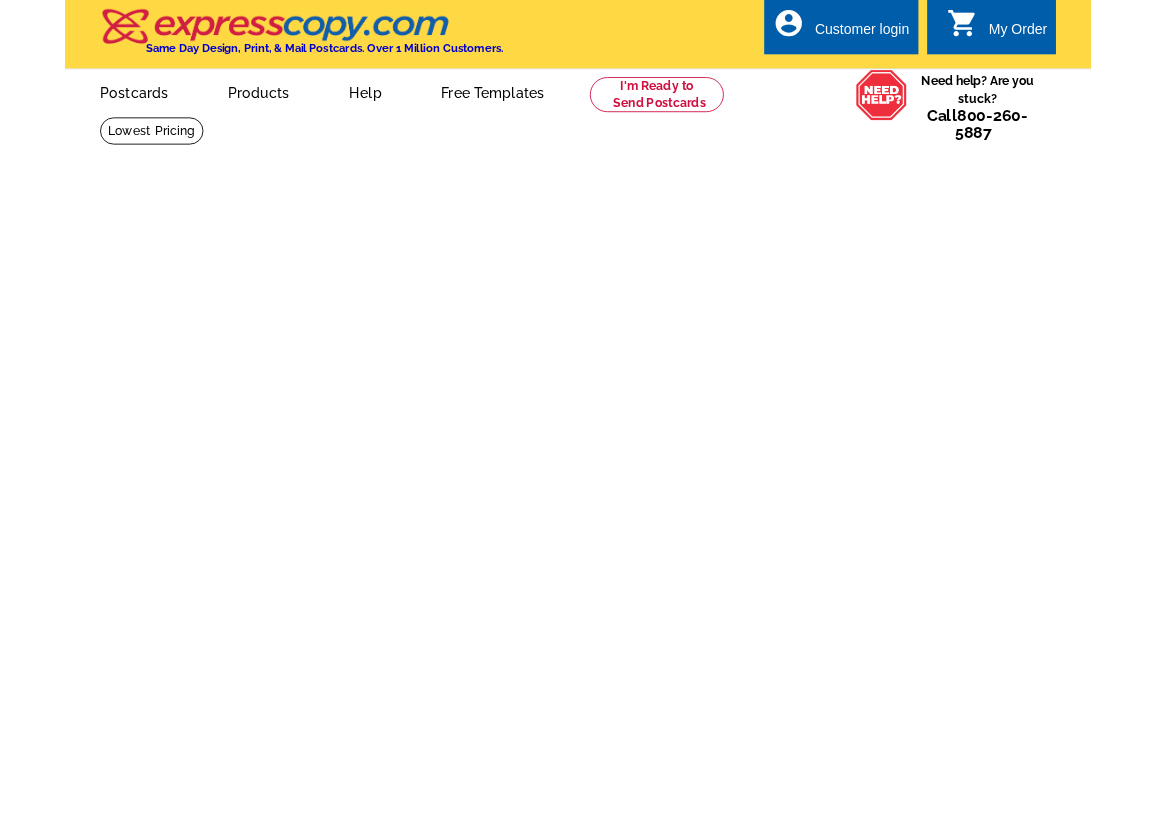 scroll, scrollTop: 0, scrollLeft: 0, axis: both 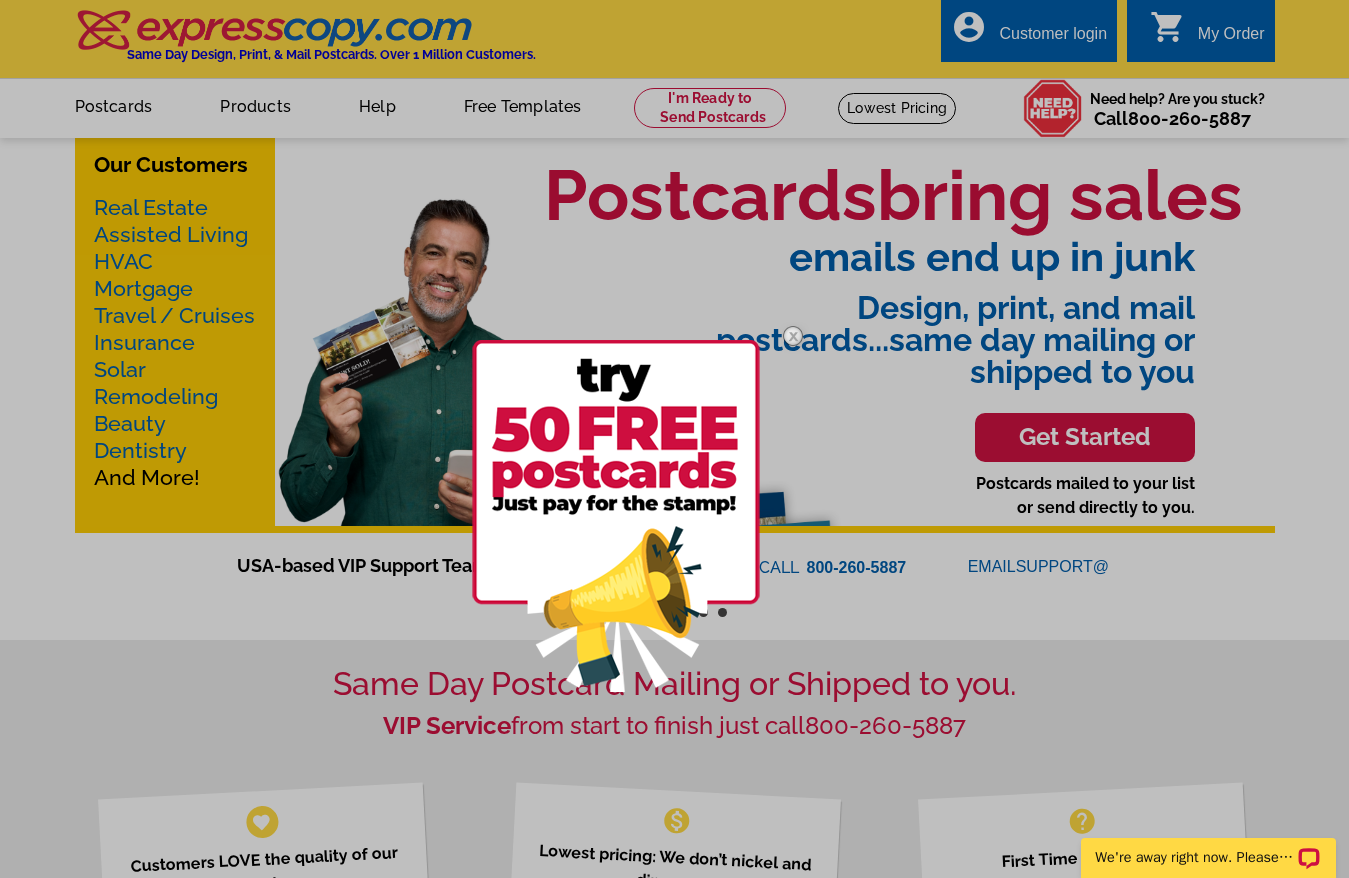click at bounding box center [793, 336] 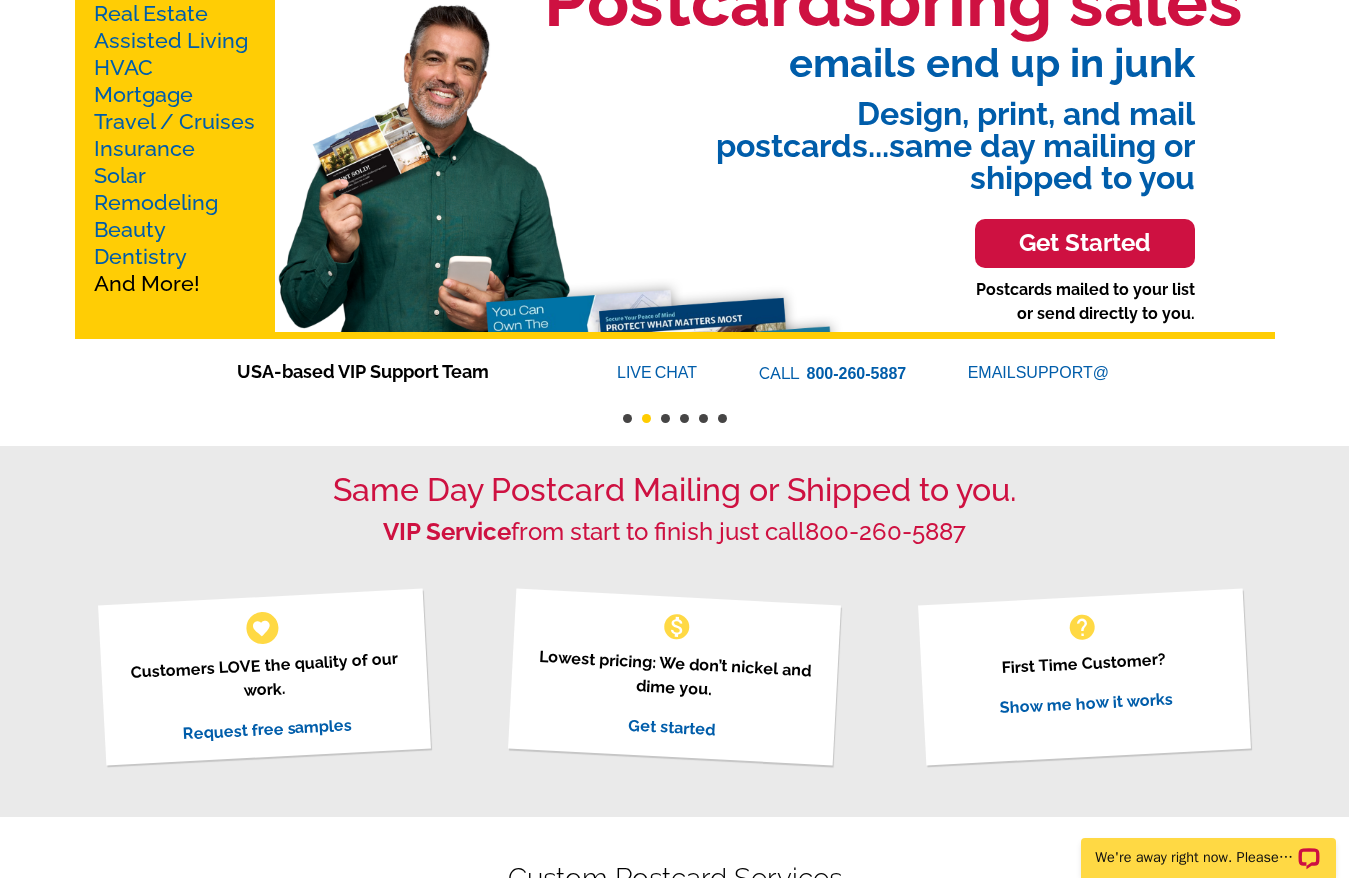 scroll, scrollTop: 0, scrollLeft: 0, axis: both 